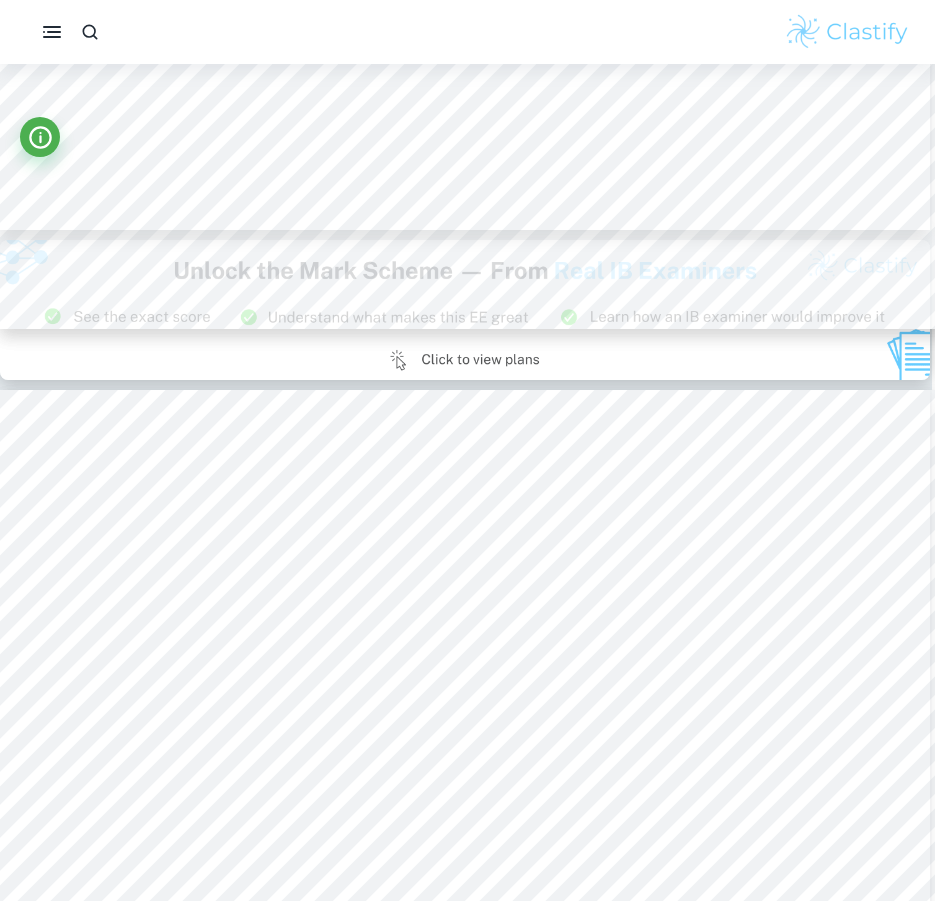 scroll, scrollTop: 26341, scrollLeft: 3, axis: both 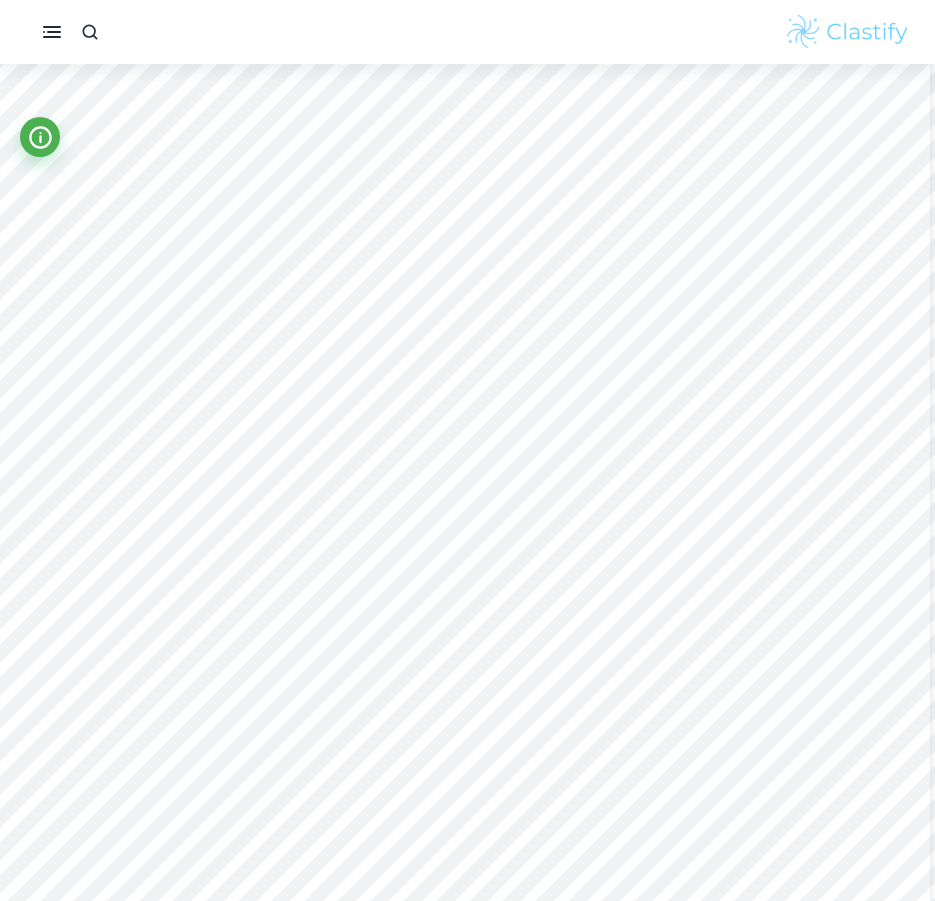 type on "1" 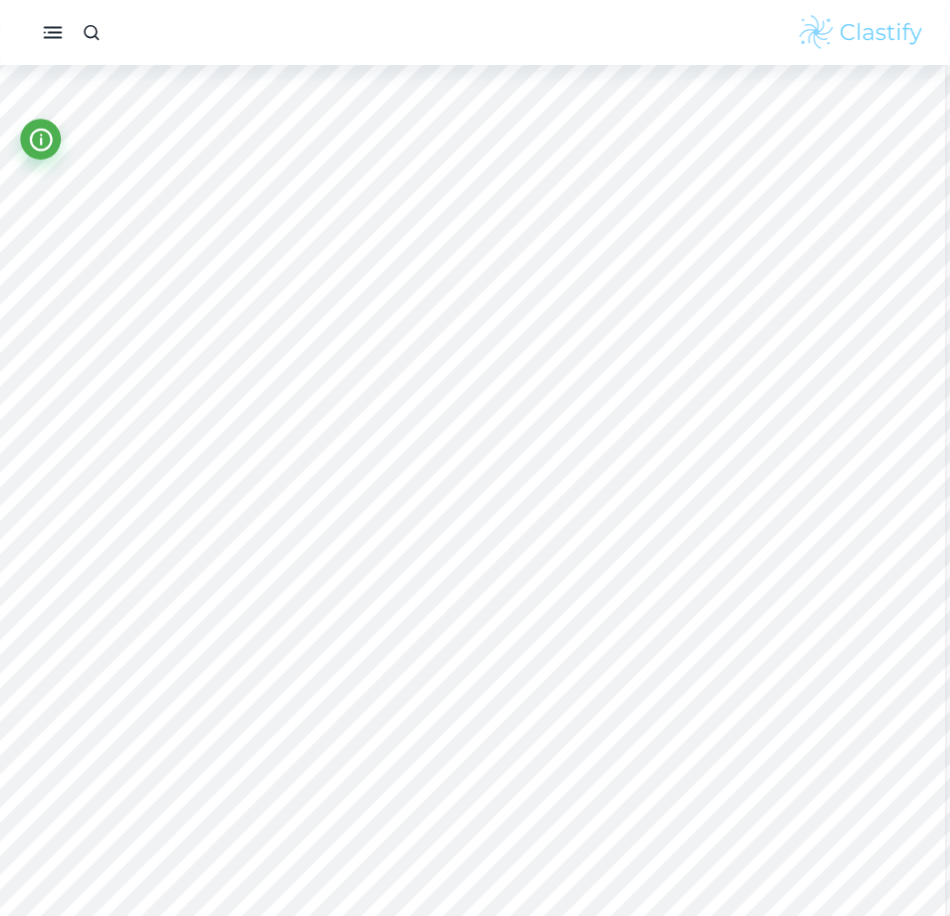 scroll, scrollTop: 0, scrollLeft: 3, axis: horizontal 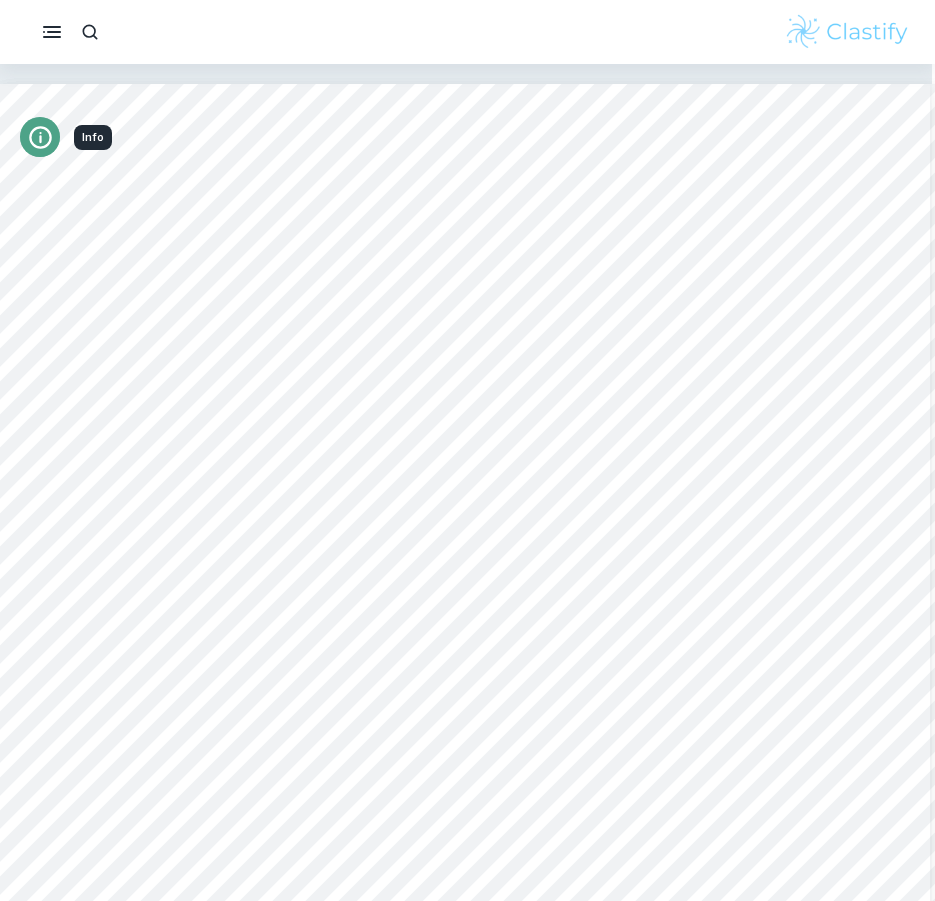 click 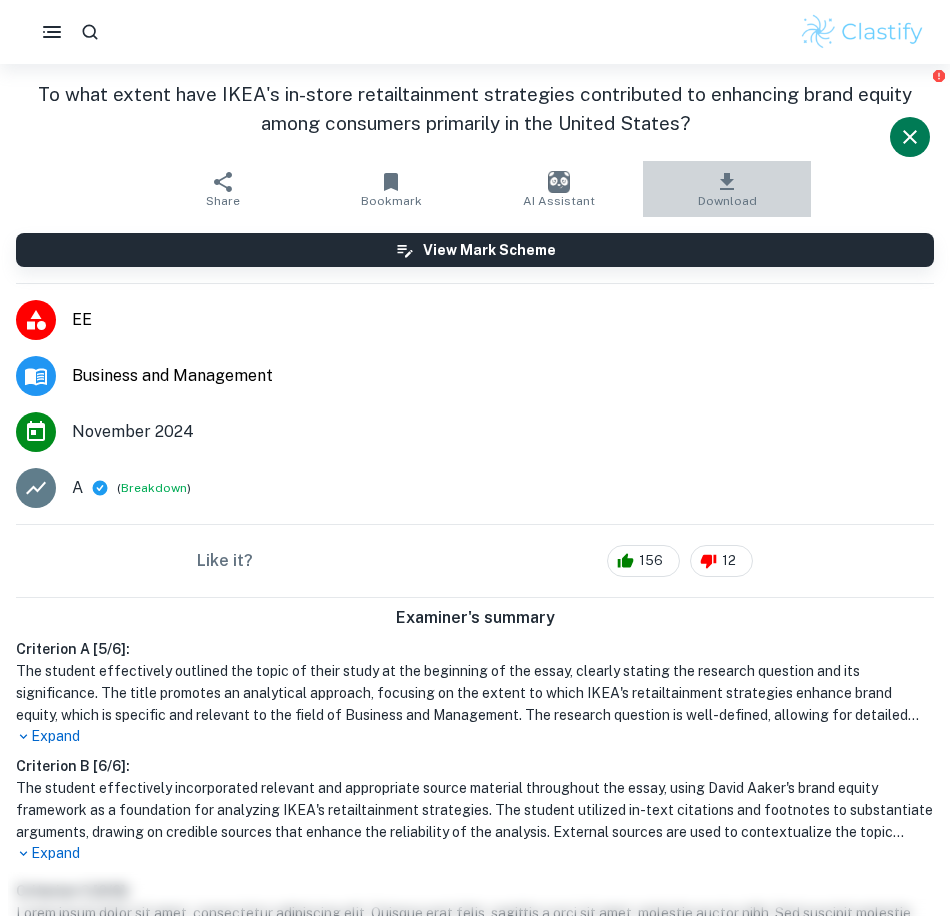 click 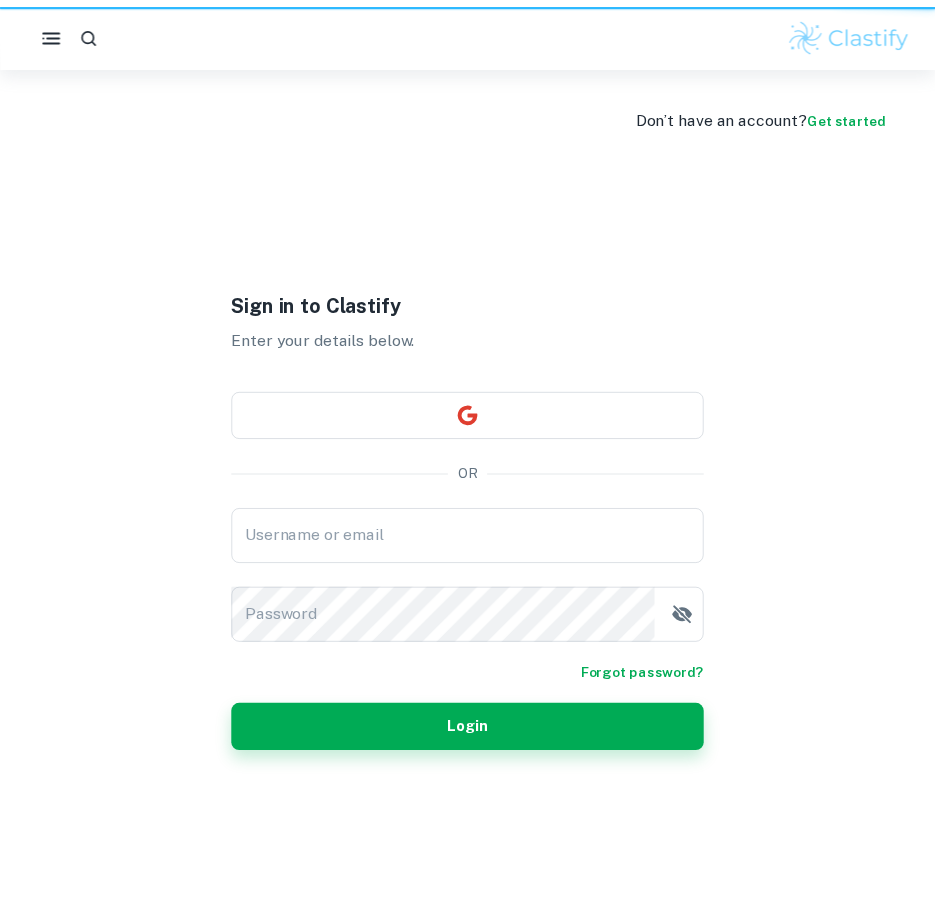 scroll, scrollTop: 0, scrollLeft: 0, axis: both 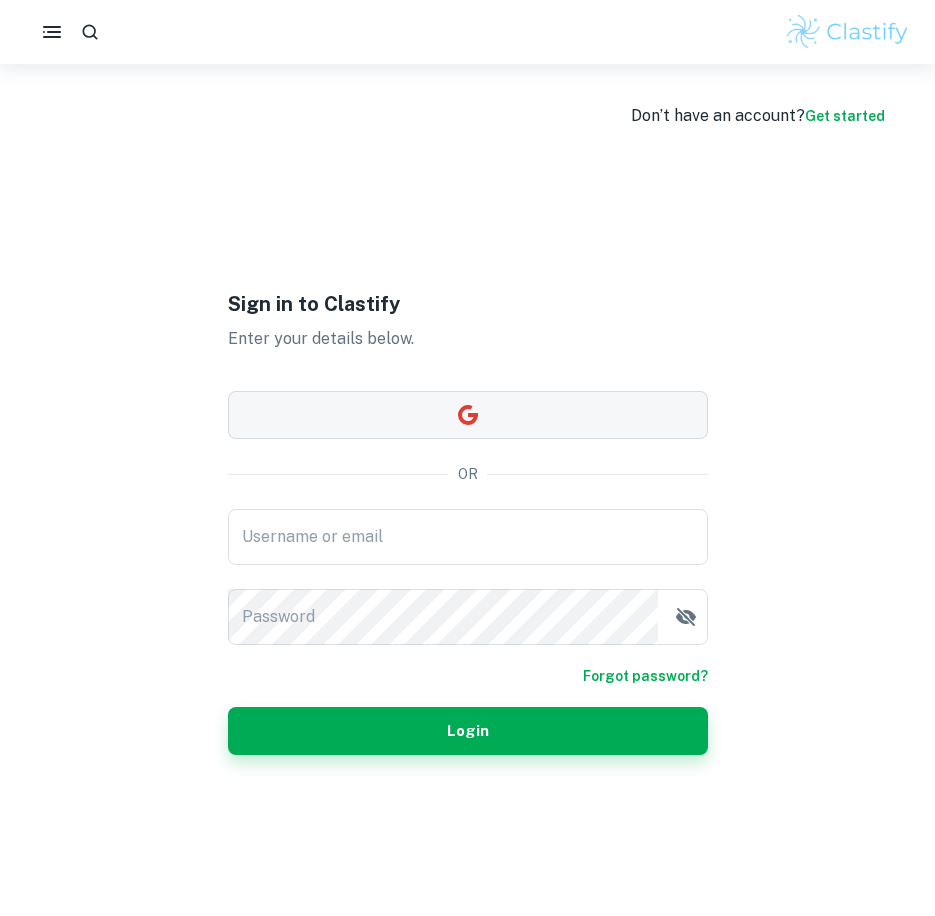 click at bounding box center [468, 415] 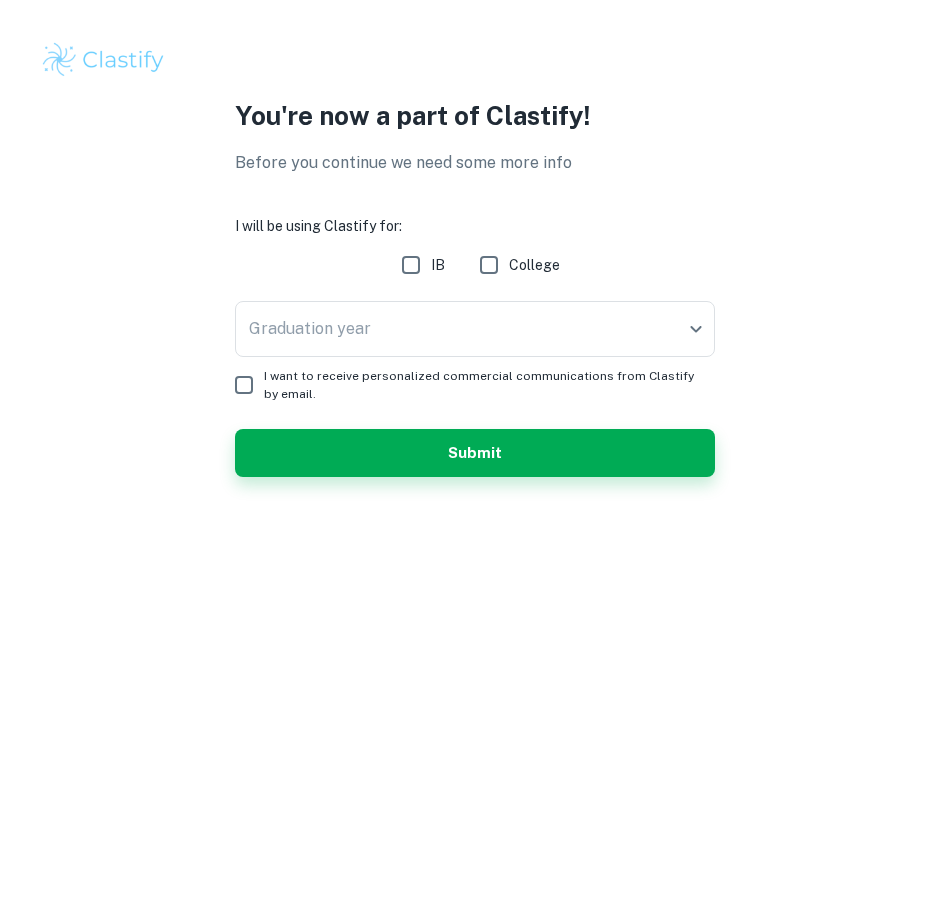 scroll, scrollTop: 0, scrollLeft: 0, axis: both 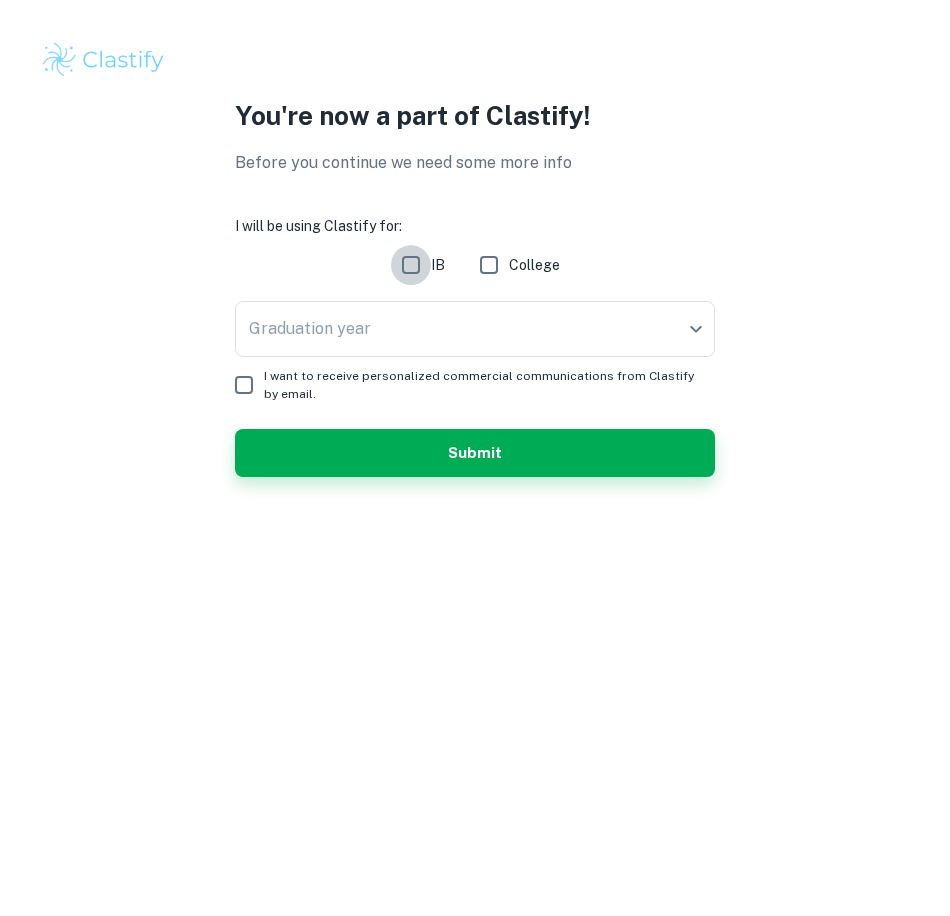 click on "IB" at bounding box center [411, 265] 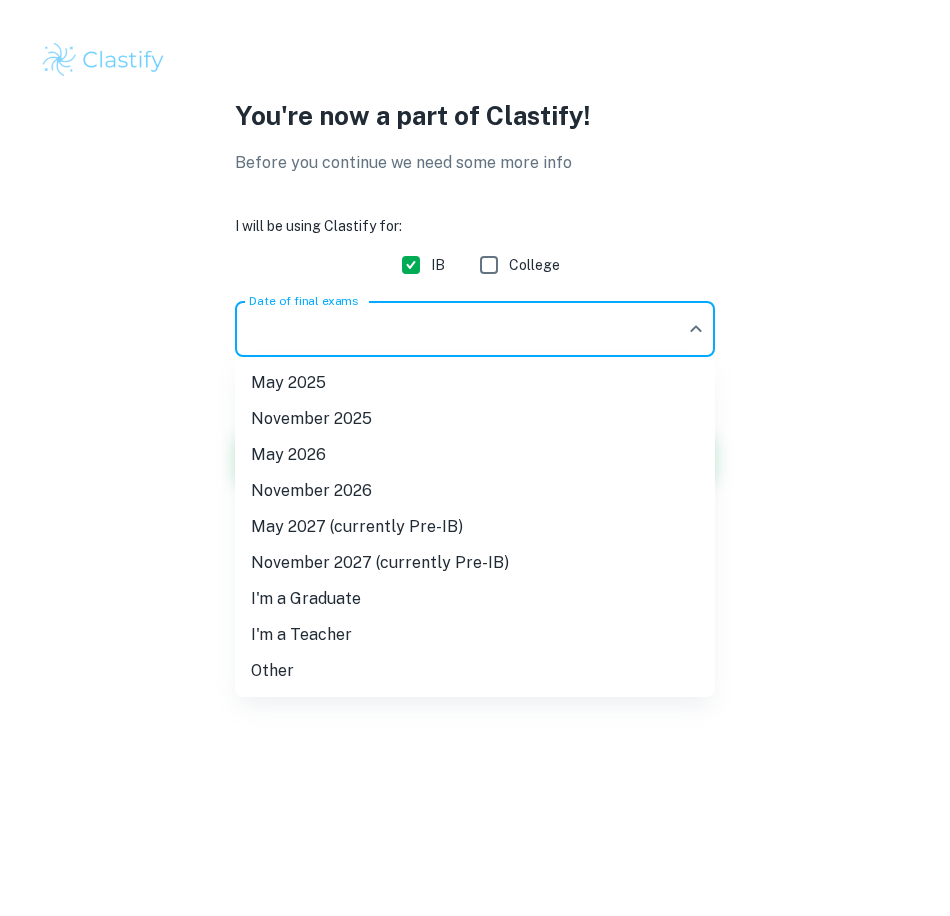 click on "We value your privacy We use cookies to enhance your browsing experience, serve personalised ads or content, and analyse our traffic. By clicking "Accept All", you consent to our use of cookies.   Cookie Policy Customise   Reject All   Accept All   Customise Consent Preferences   We use cookies to help you navigate efficiently and perform certain functions. You will find detailed information about all cookies under each consent category below. The cookies that are categorised as "Necessary" are stored on your browser as they are essential for enabling the basic functionalities of the site. ...  Show more For more information on how Google's third-party cookies operate and handle your data, see:   Google Privacy Policy Necessary Always Active Necessary cookies are required to enable the basic features of this site, such as providing secure log-in or adjusting your consent preferences. These cookies do not store any personally identifiable data. Functional Analytics Performance Advertisement Uncategorised" at bounding box center (475, 458) 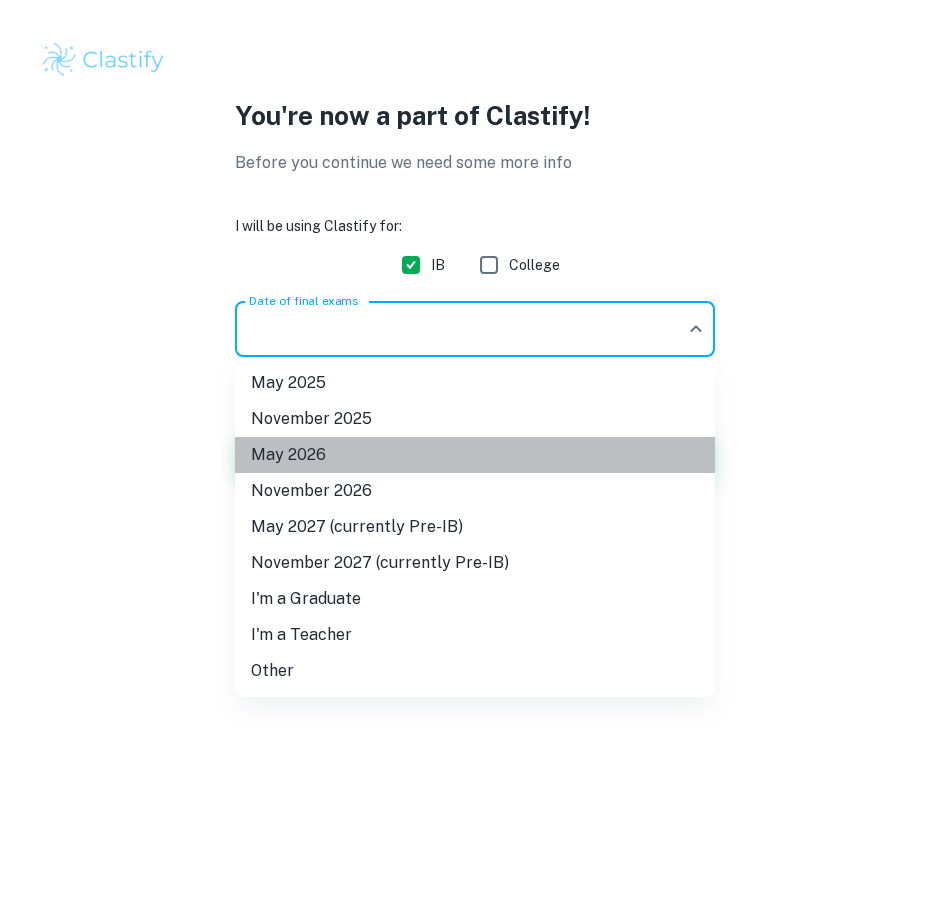 click on "May 2026" at bounding box center [475, 455] 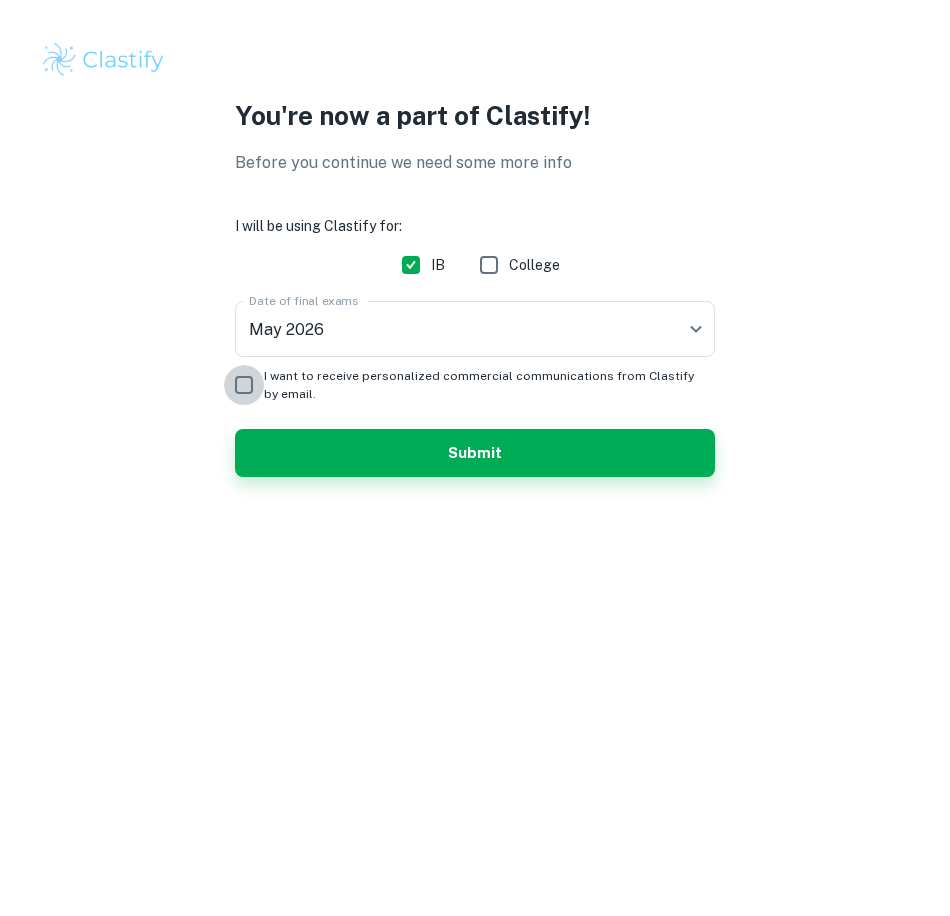 click on "I want to receive personalized commercial communications from Clastify by email." at bounding box center [244, 385] 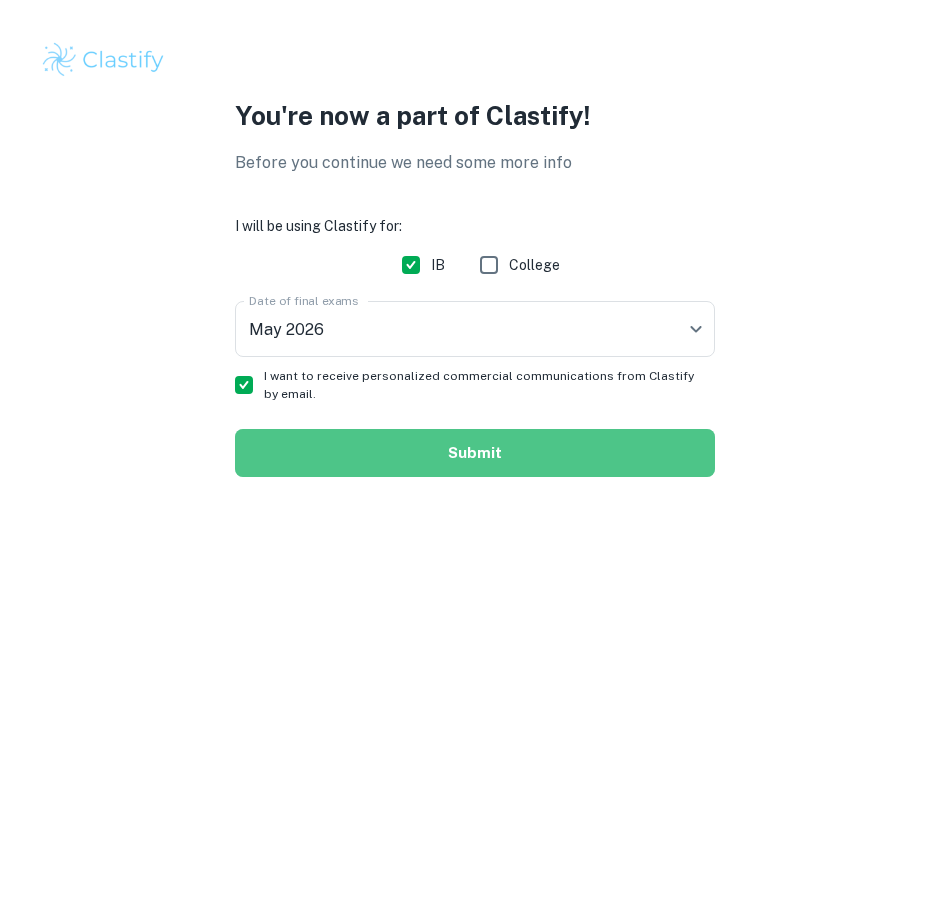 click on "Submit" at bounding box center (475, 453) 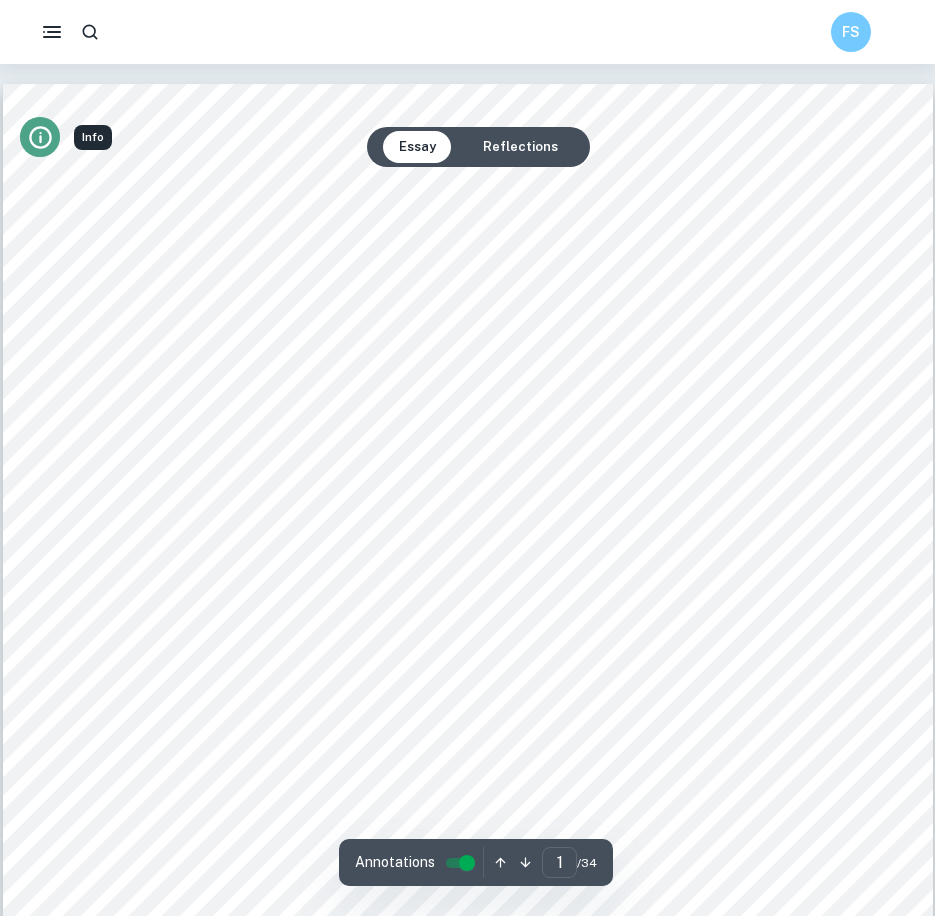 click 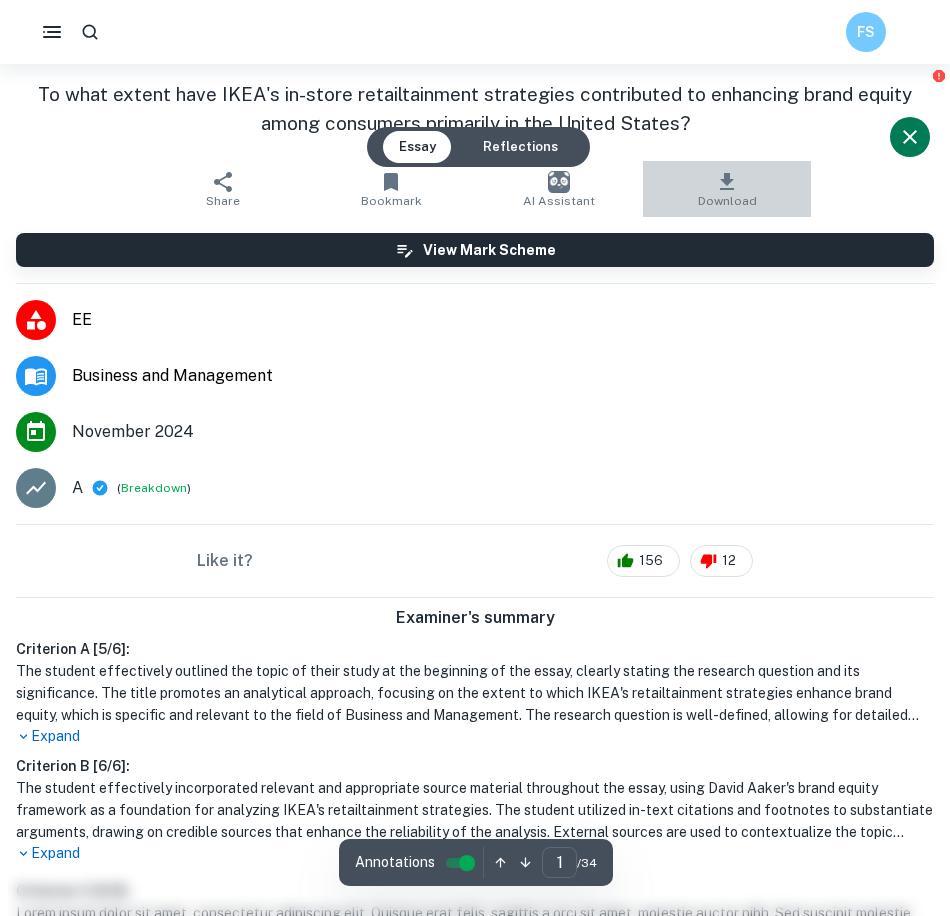 click on "Download" at bounding box center [727, 201] 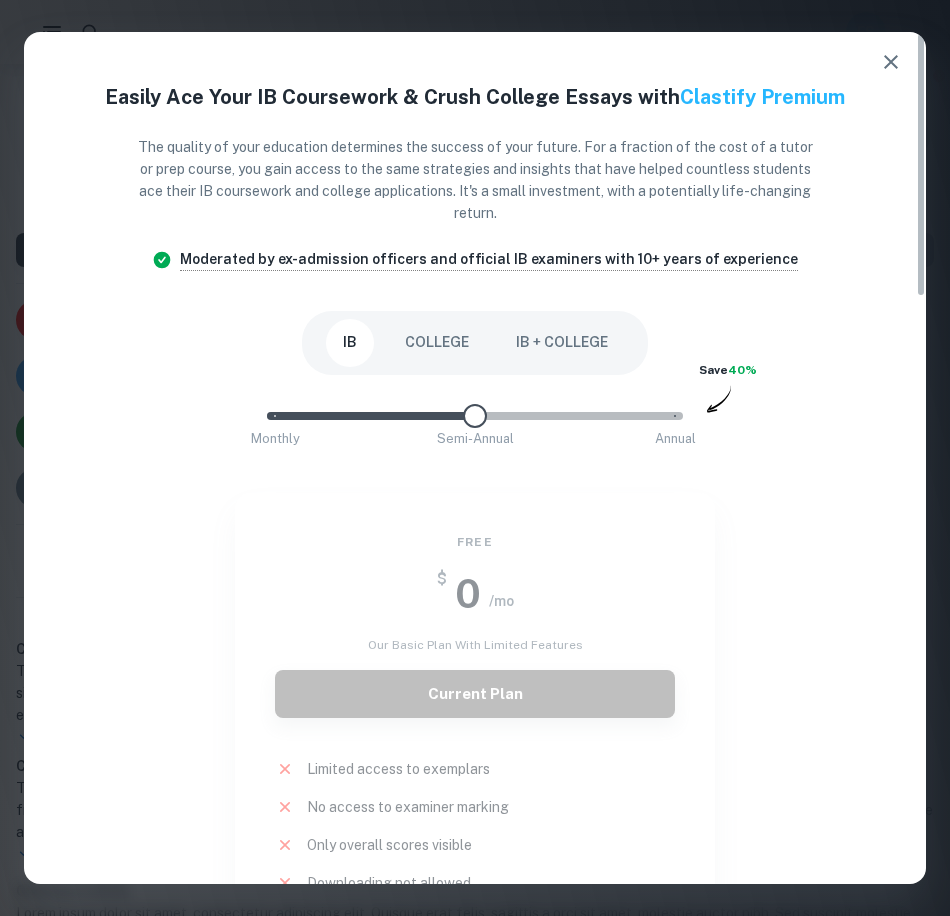 type on "0" 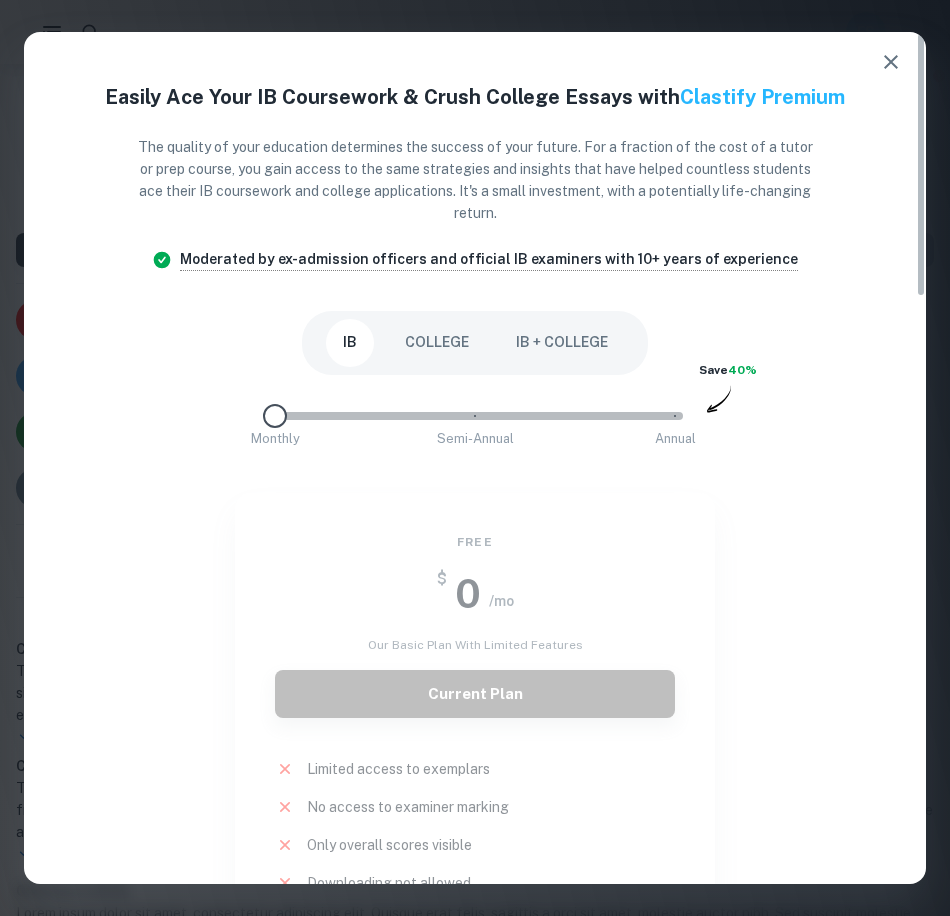 drag, startPoint x: 673, startPoint y: 419, endPoint x: 269, endPoint y: 442, distance: 404.65417 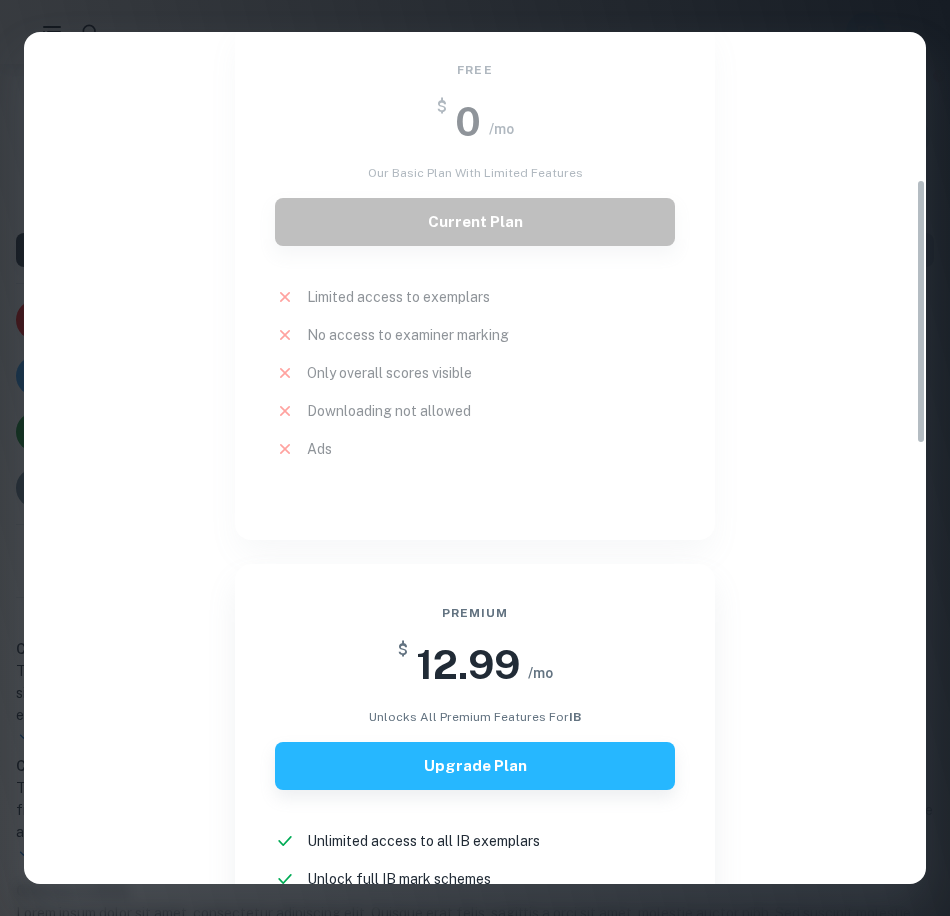 scroll, scrollTop: 0, scrollLeft: 0, axis: both 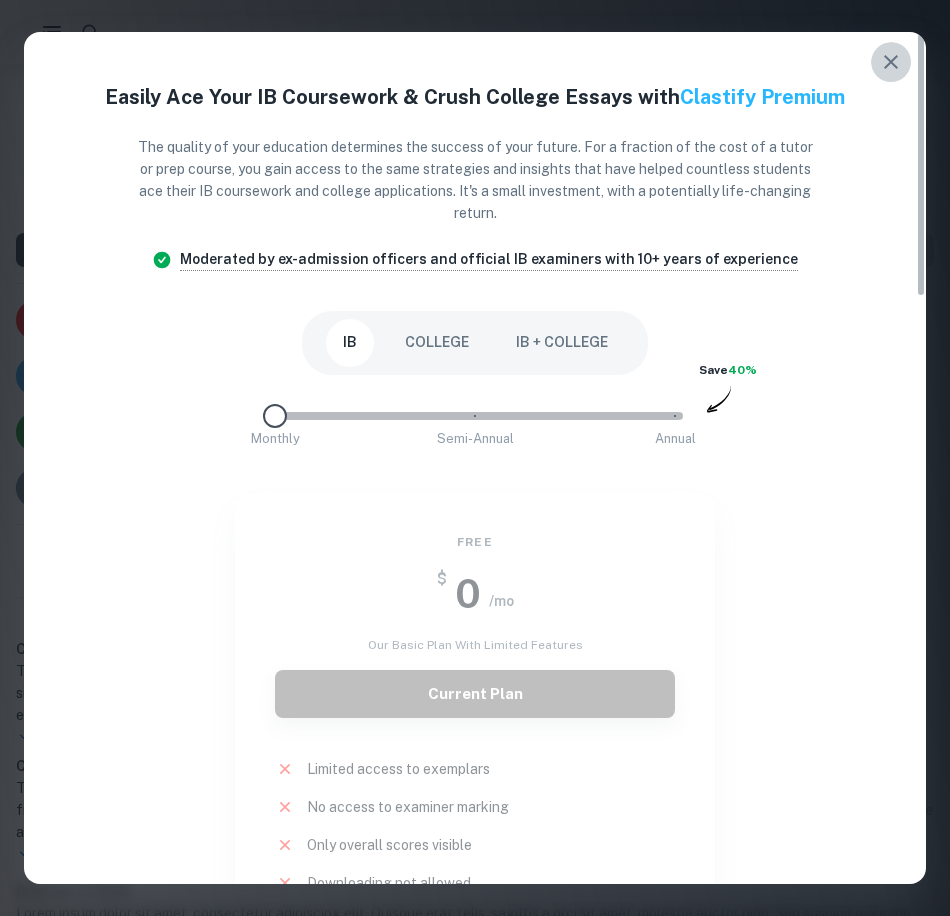 click 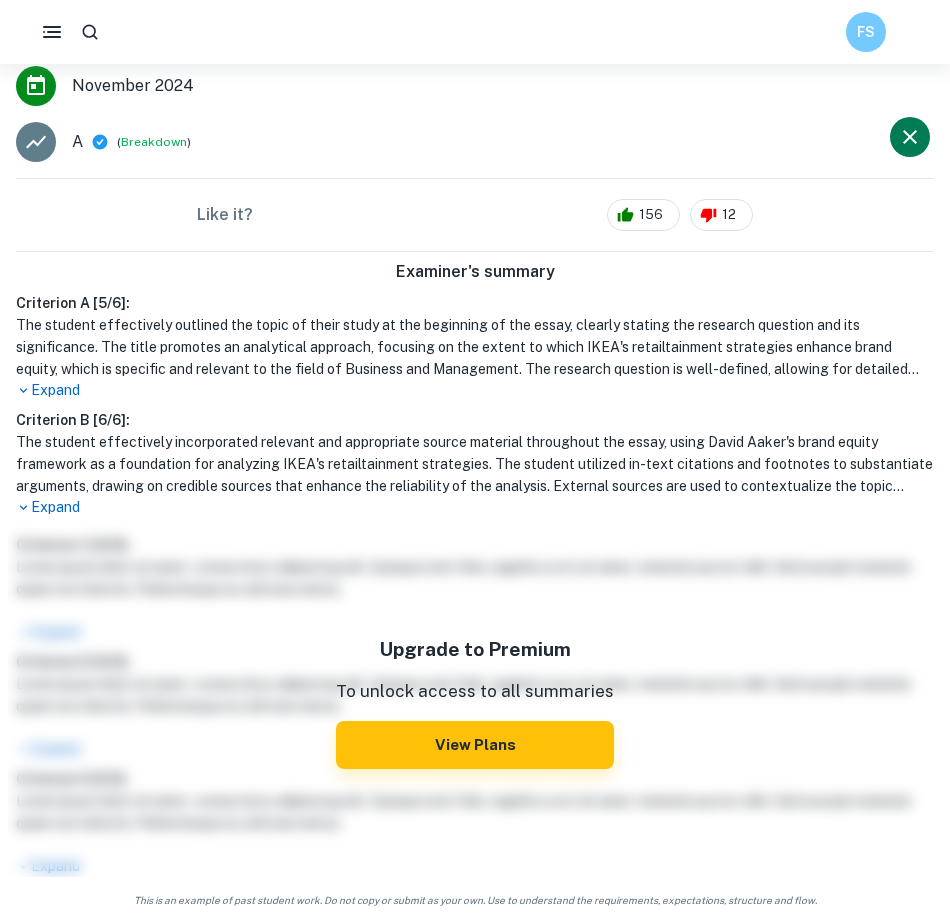 scroll, scrollTop: 0, scrollLeft: 0, axis: both 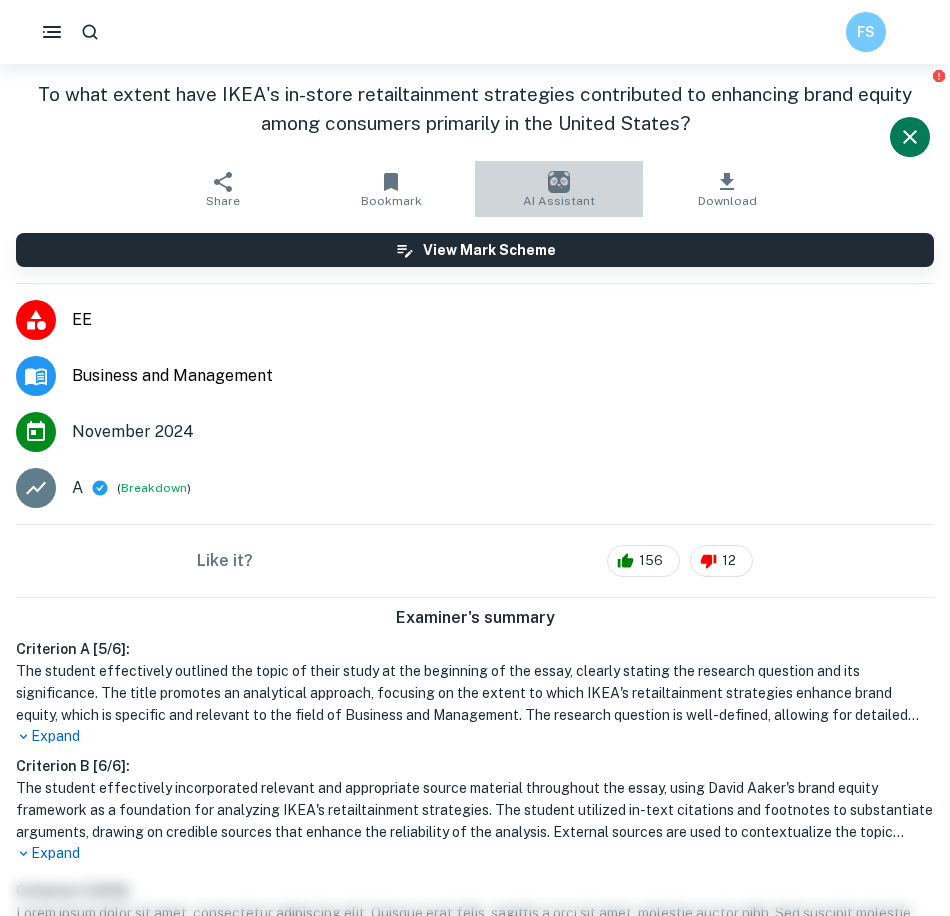 click at bounding box center [559, 182] 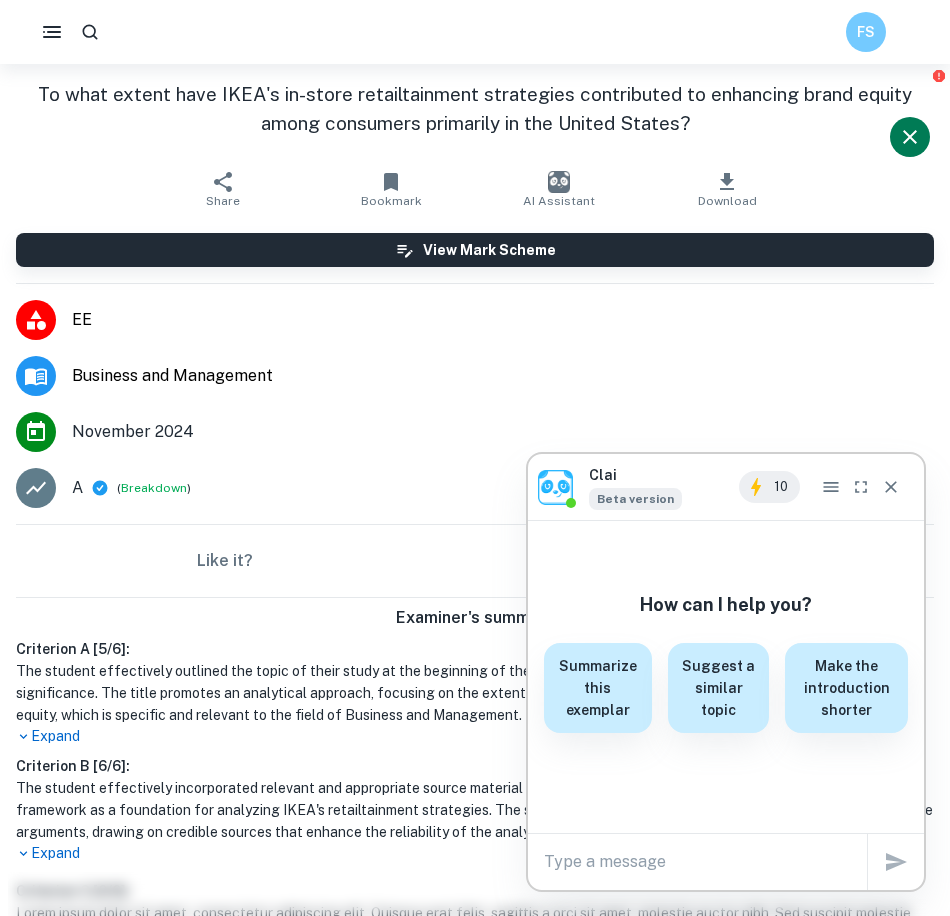 click at bounding box center (705, 861) 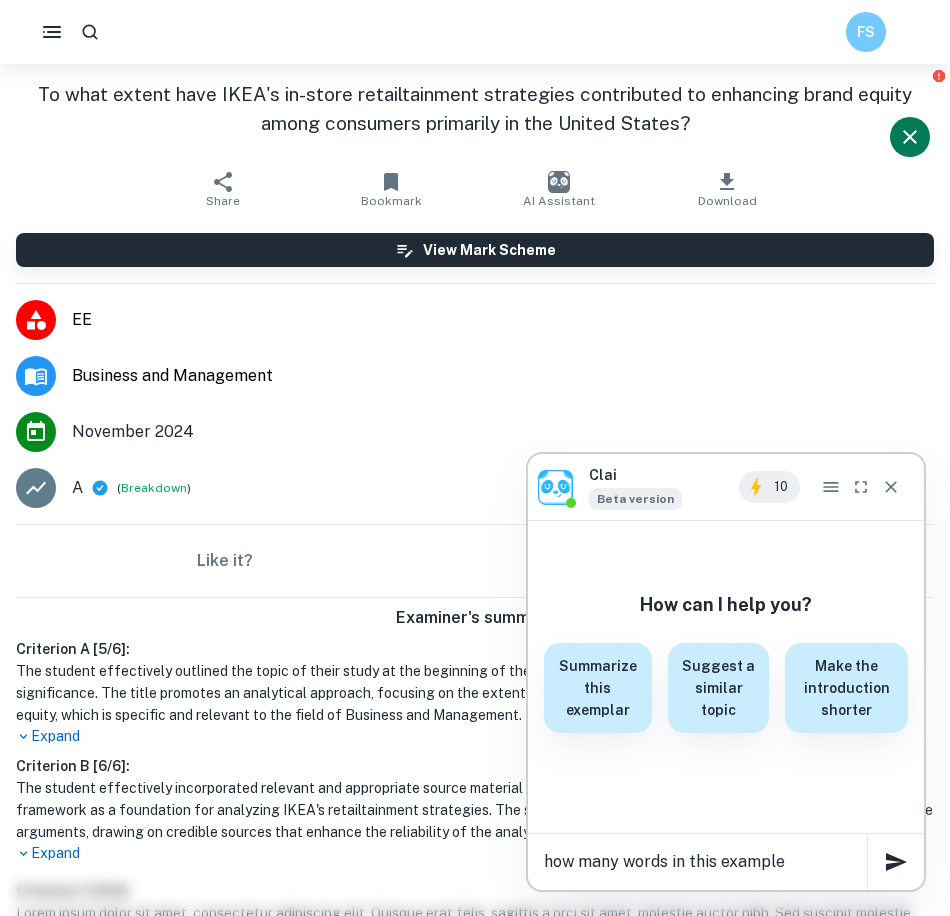 type on "how many words in this example" 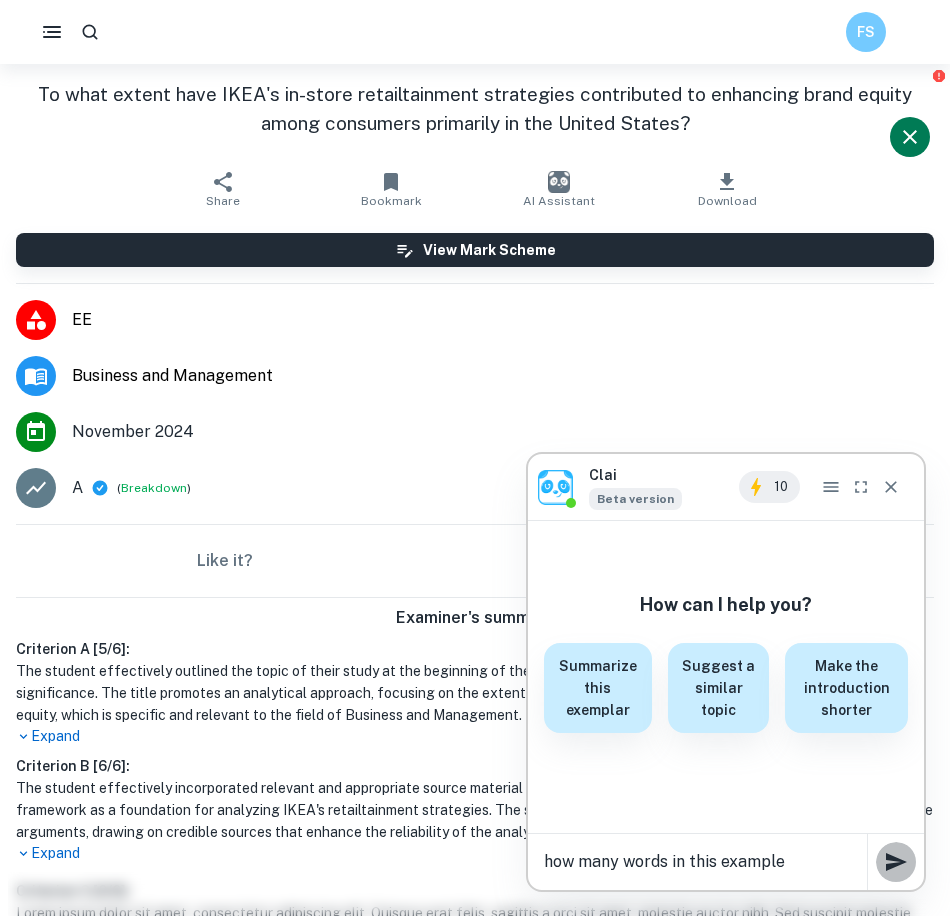 click 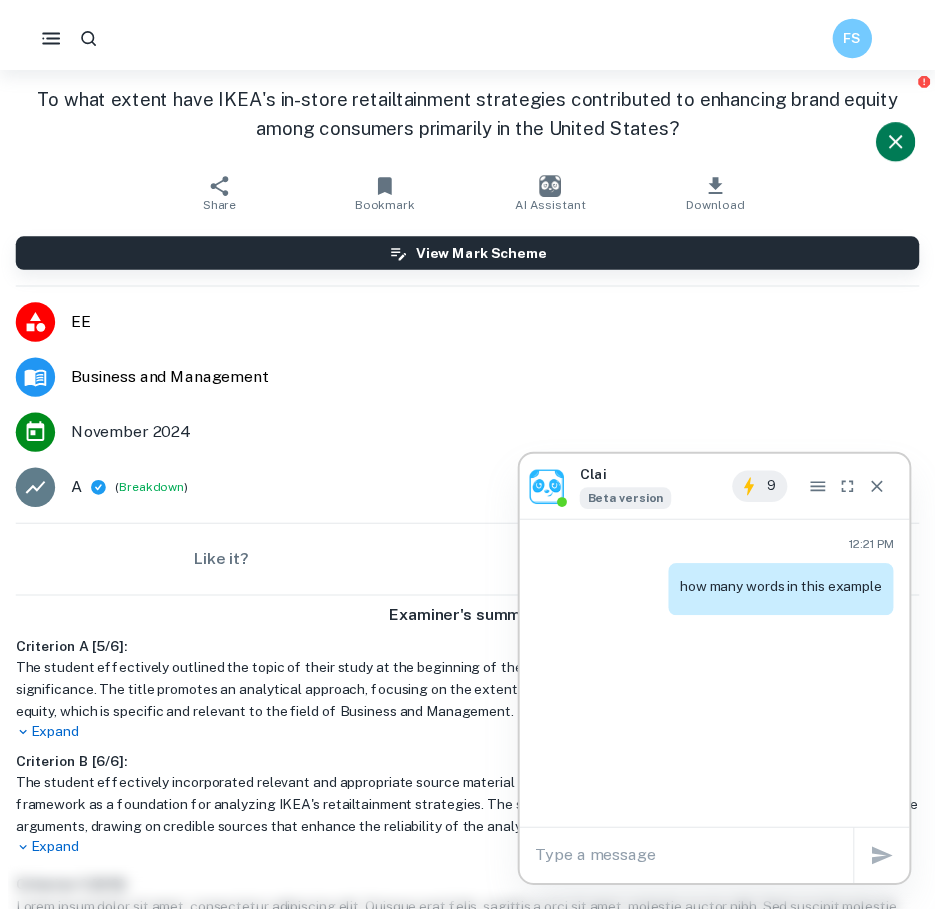 scroll, scrollTop: 0, scrollLeft: 0, axis: both 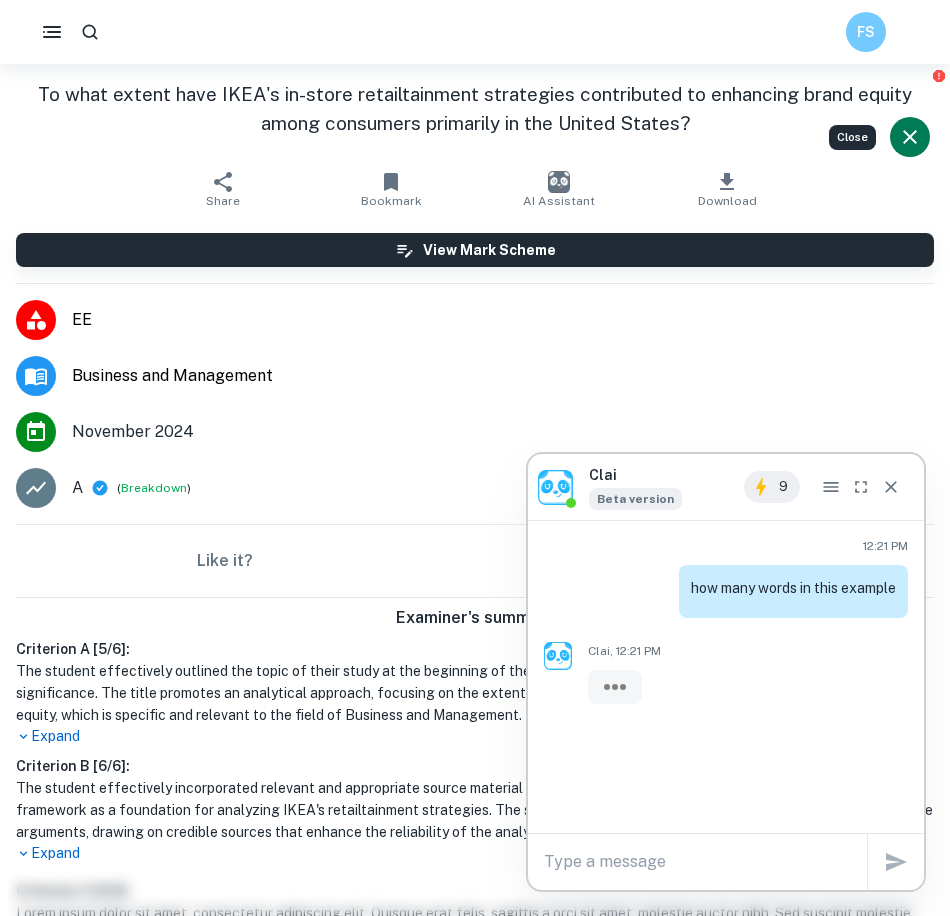 click 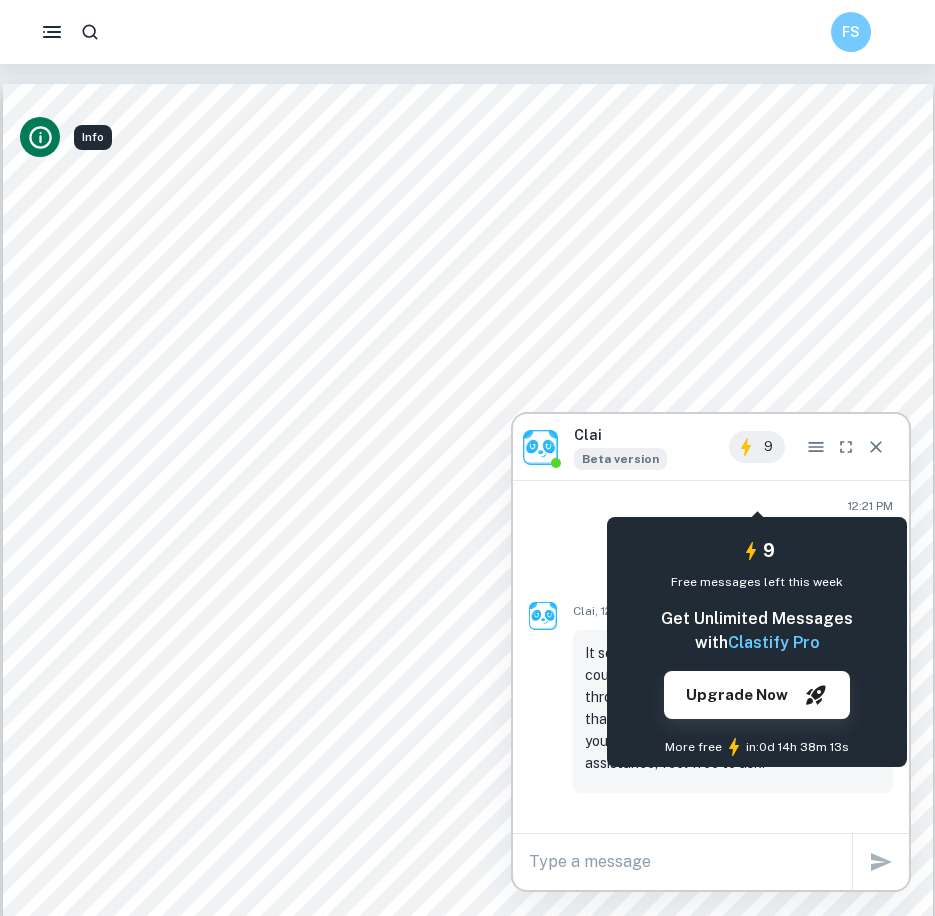scroll, scrollTop: 0, scrollLeft: 0, axis: both 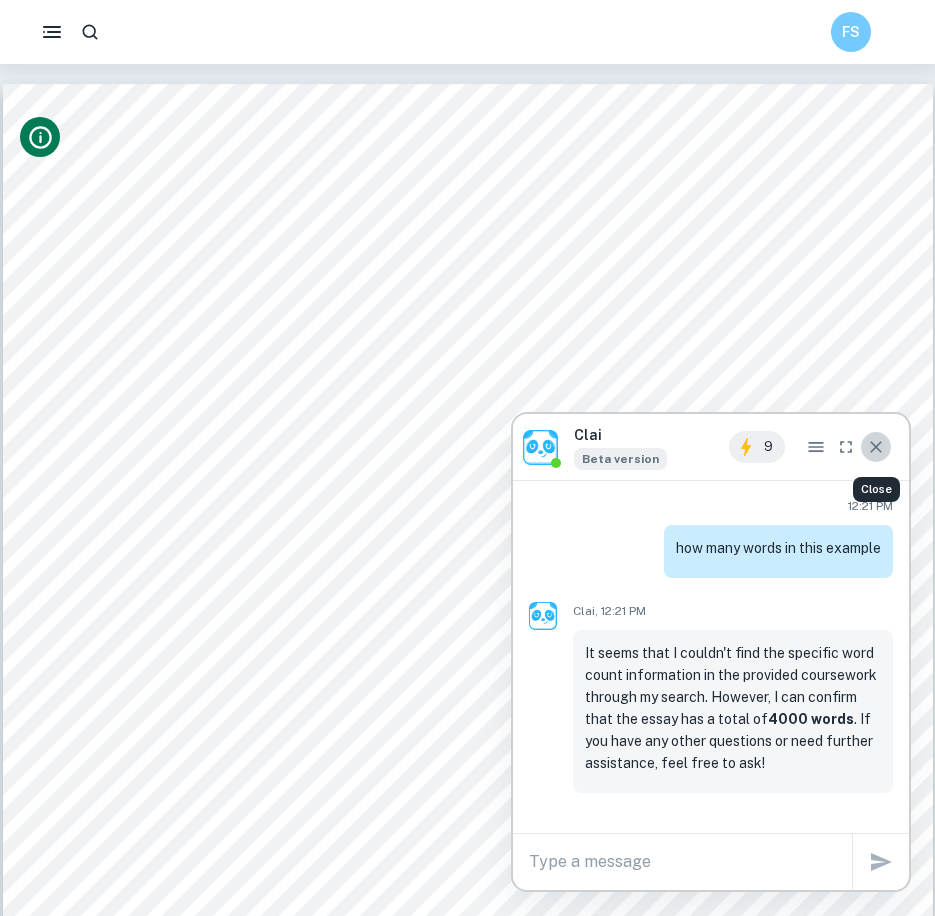 click 